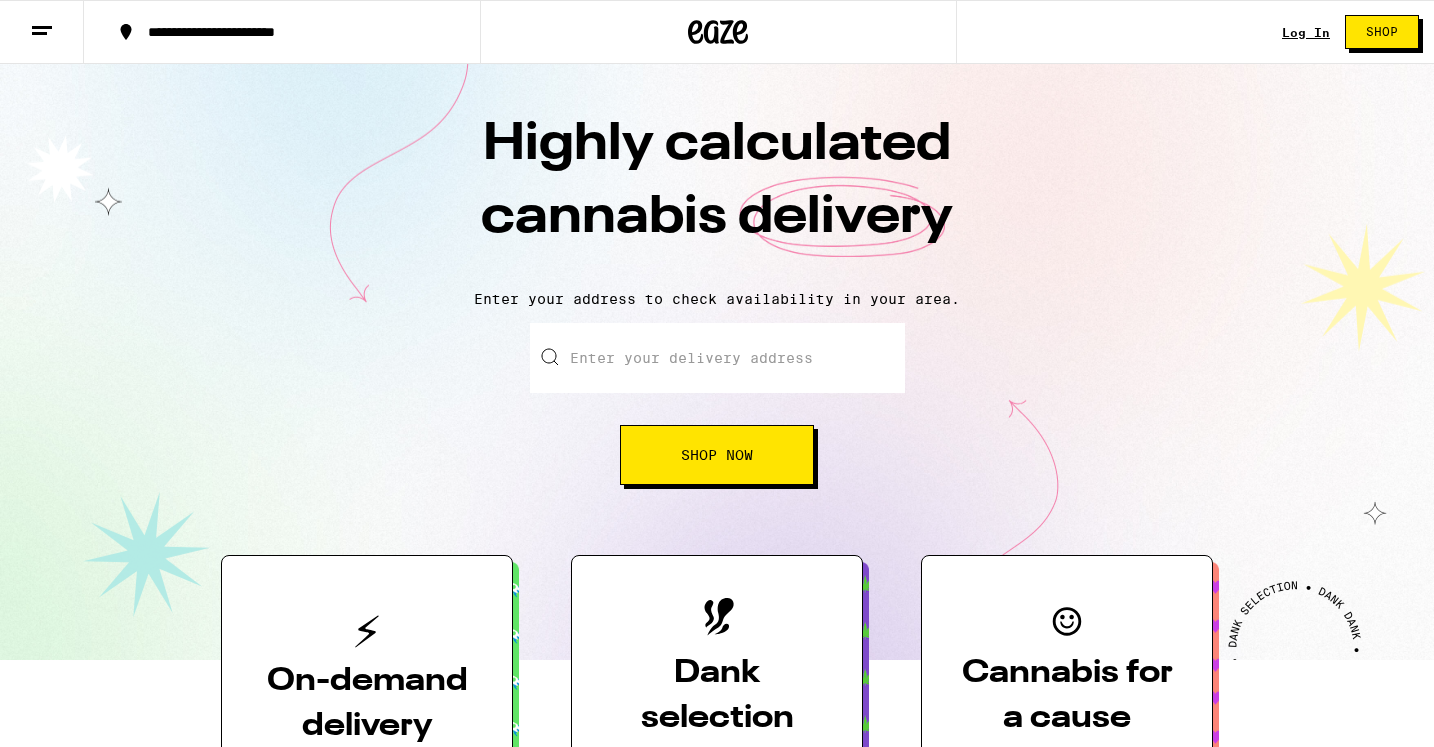 scroll, scrollTop: 0, scrollLeft: 0, axis: both 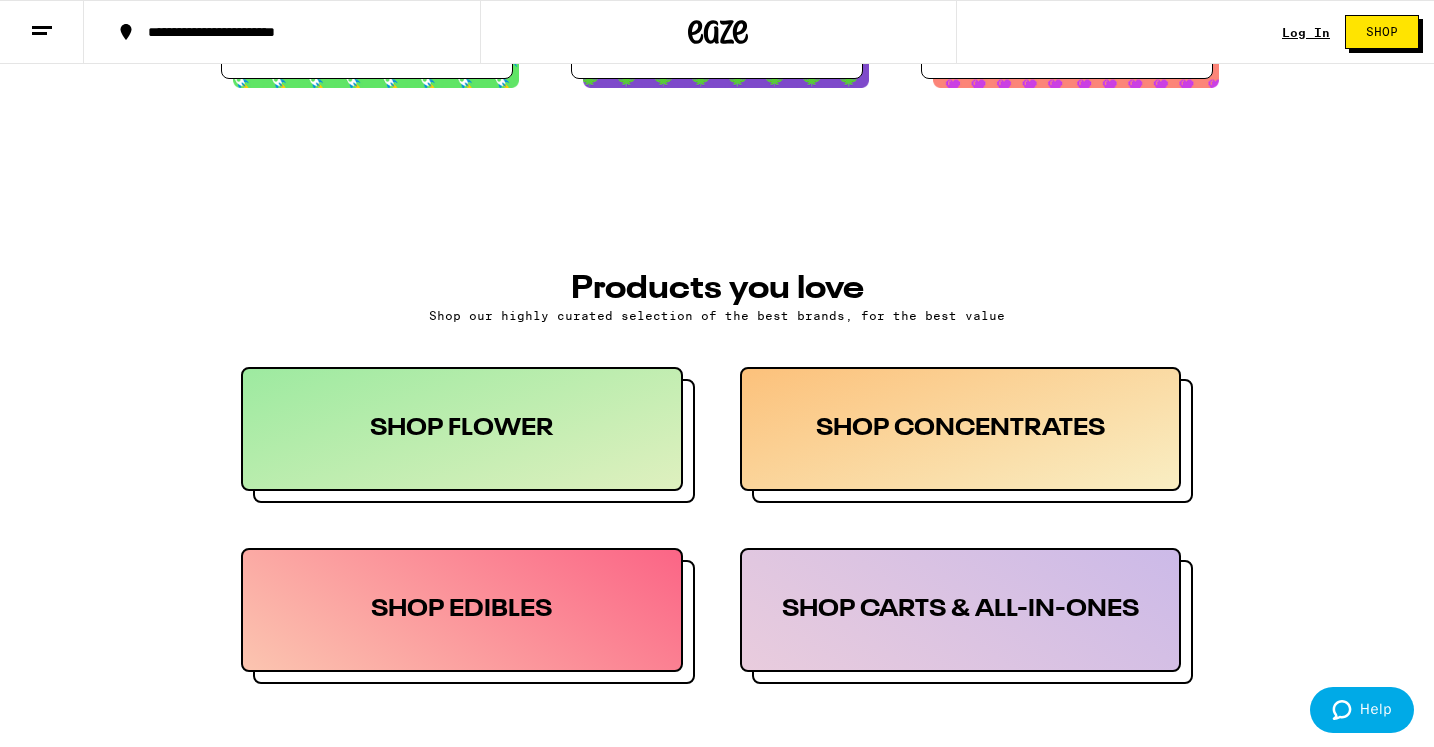 click on "SHOP FLOWER" at bounding box center (462, 429) 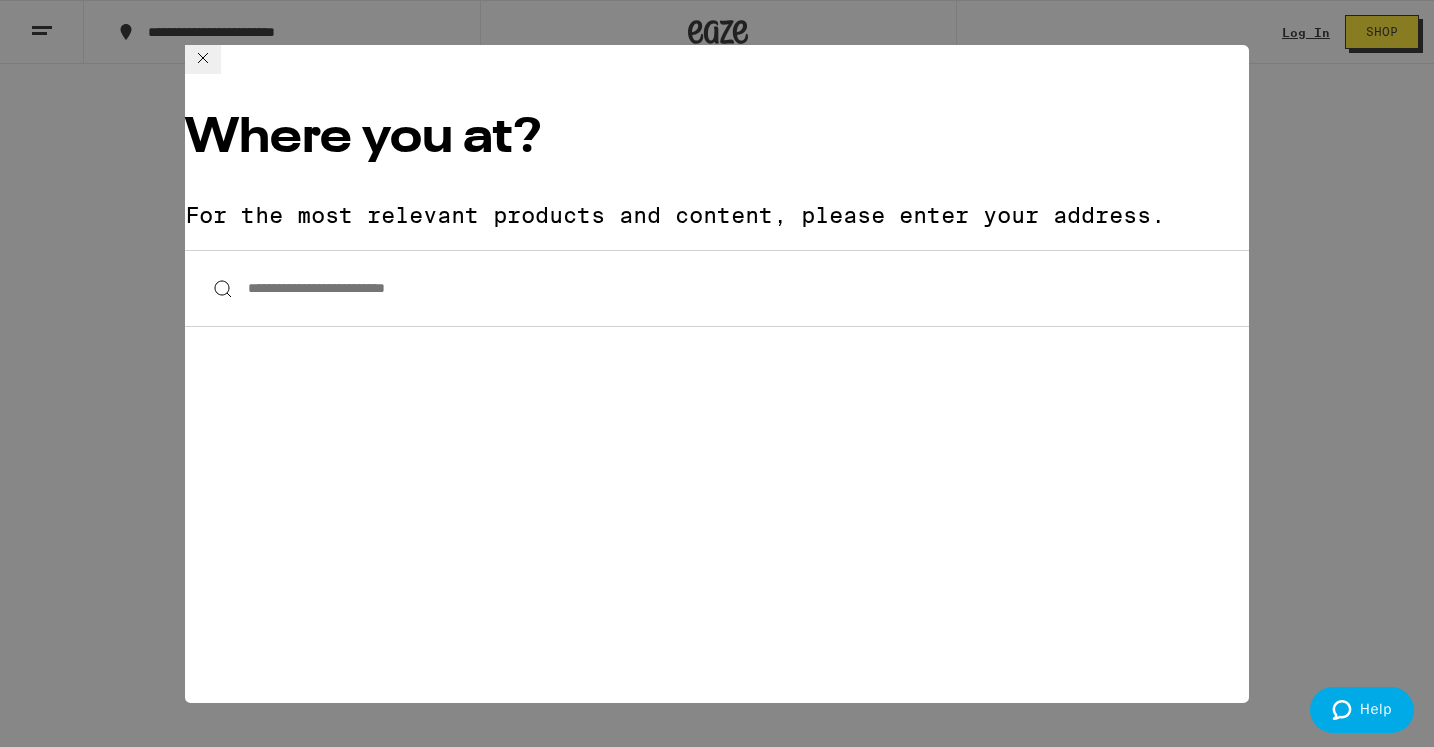 click on "**********" at bounding box center [717, 288] 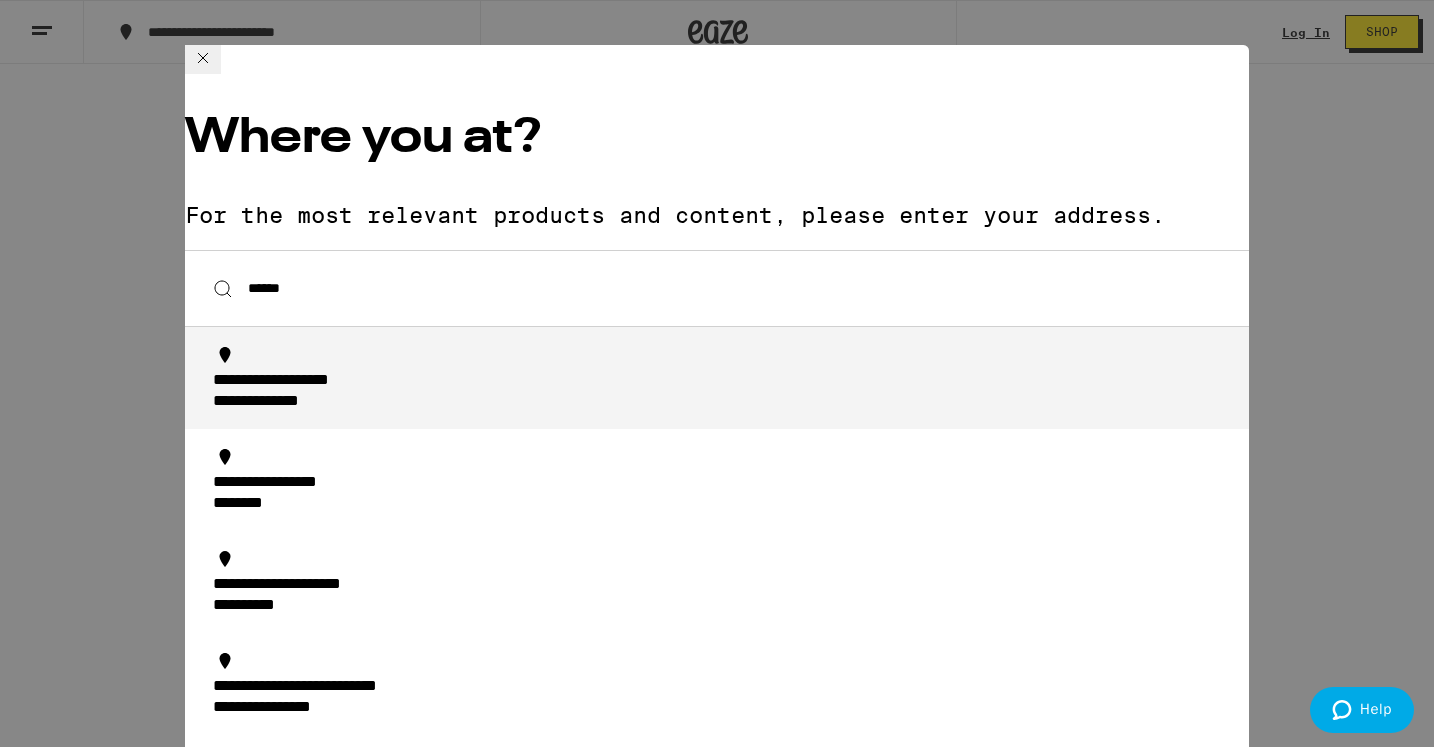 click on "**********" at bounding box center [285, 402] 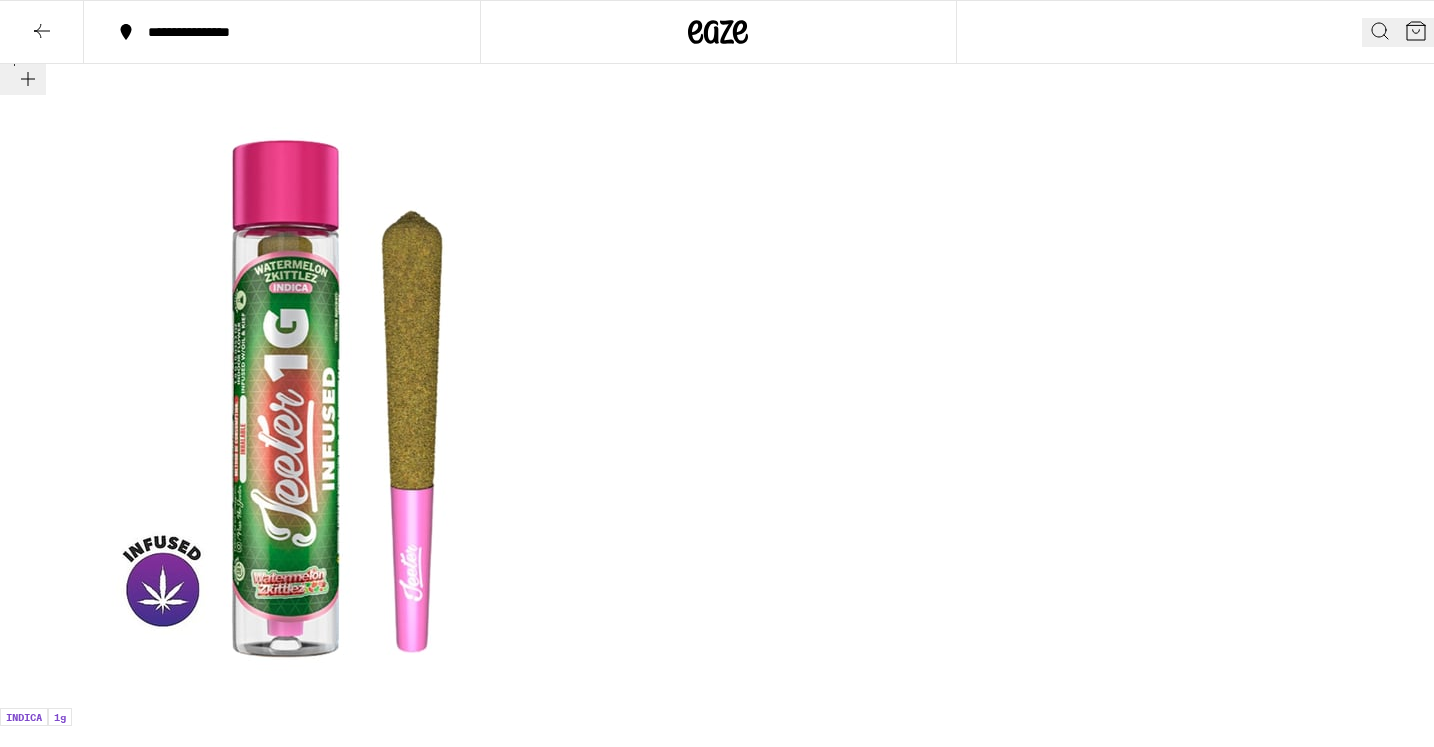 scroll, scrollTop: 0, scrollLeft: 0, axis: both 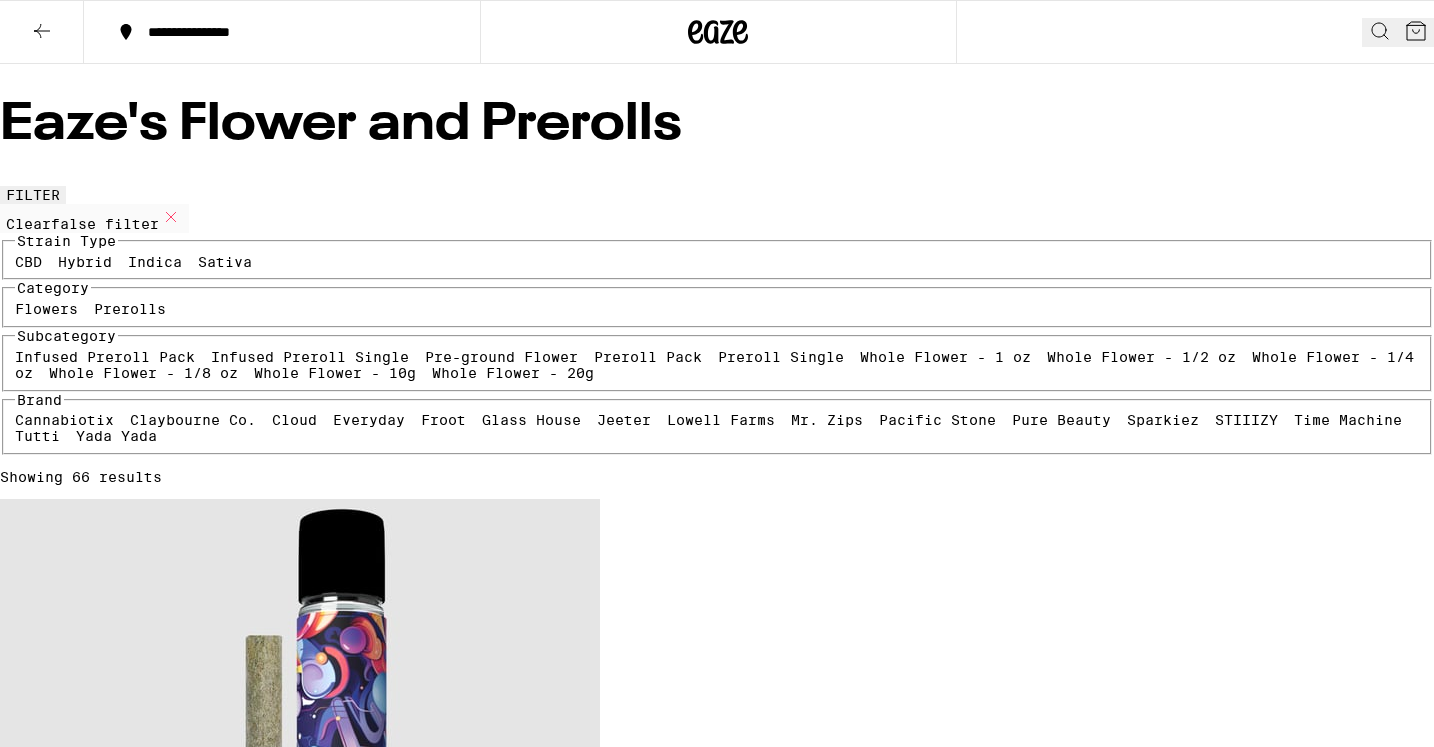 click 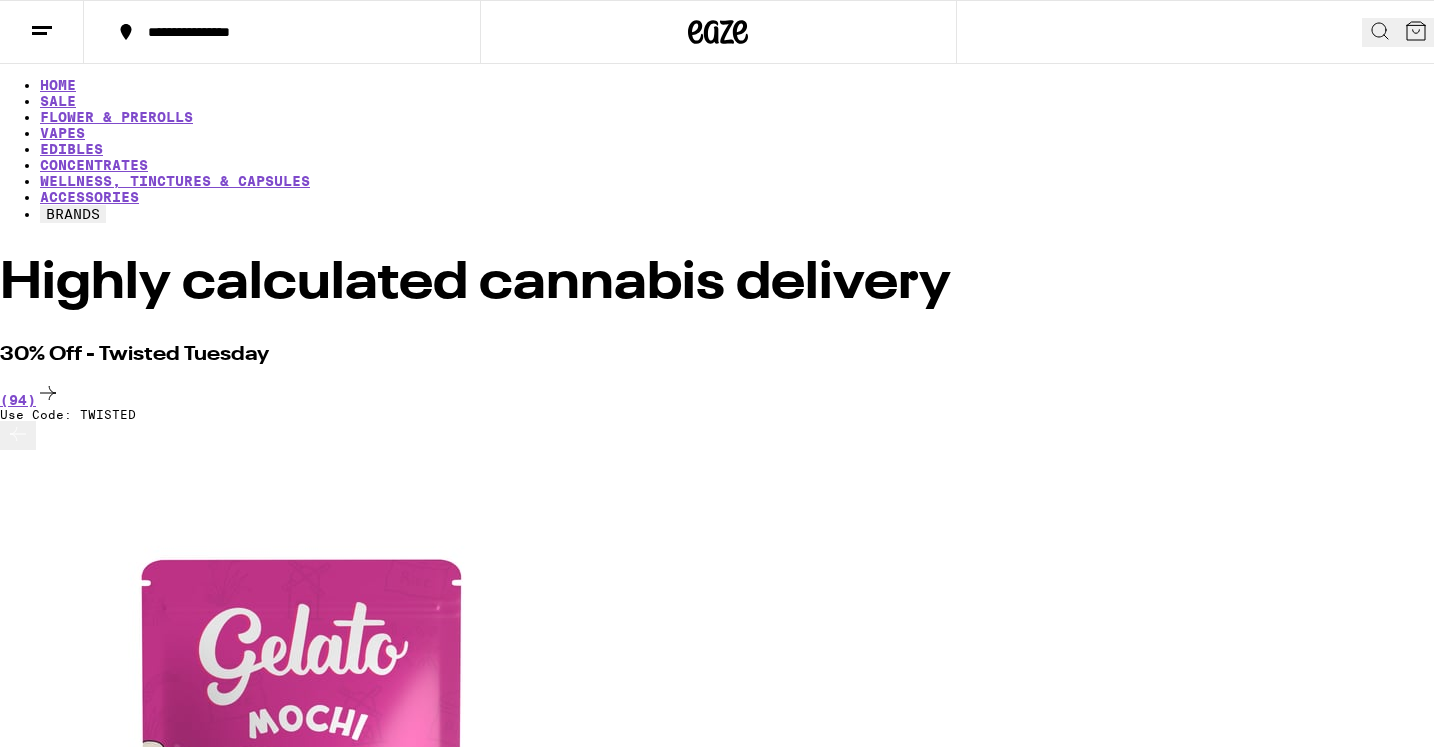 scroll, scrollTop: 104, scrollLeft: 0, axis: vertical 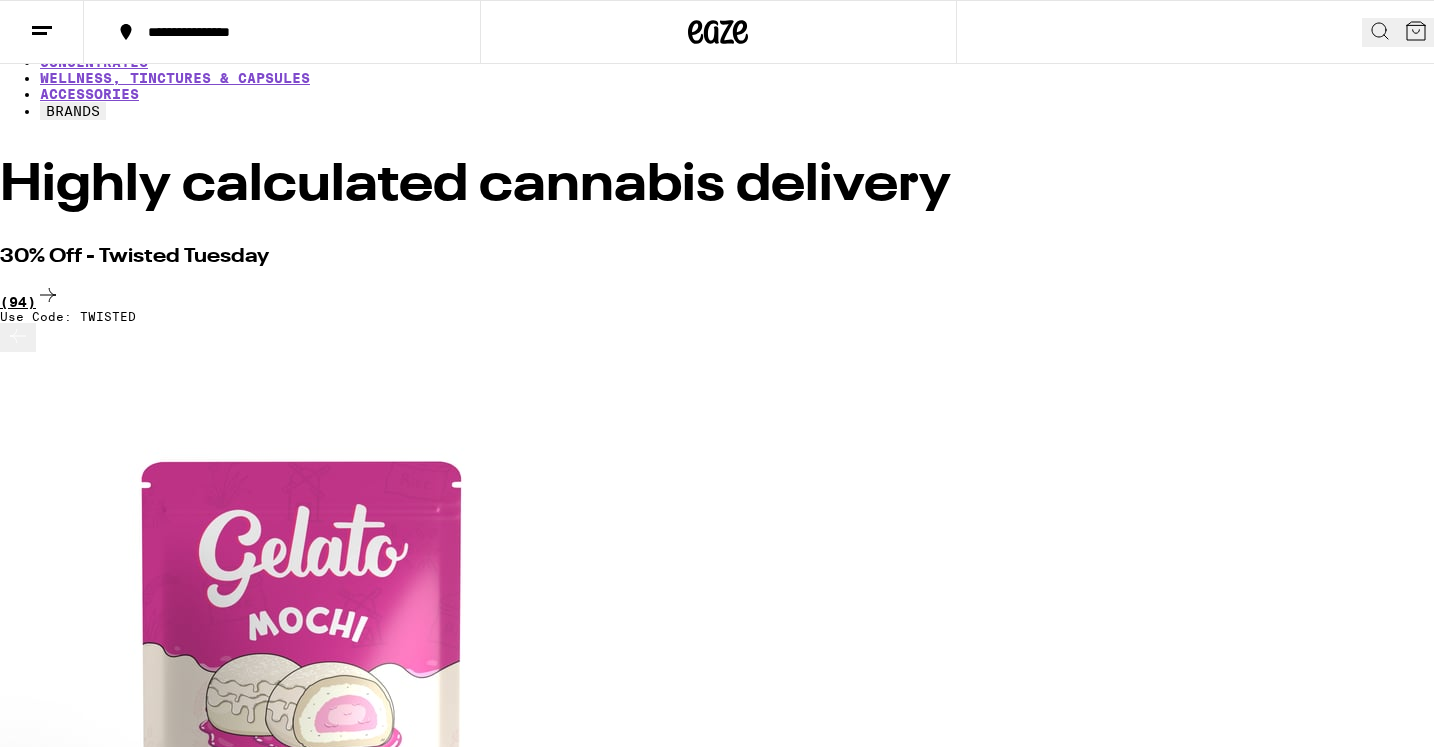 click on "(94)" at bounding box center (717, 296) 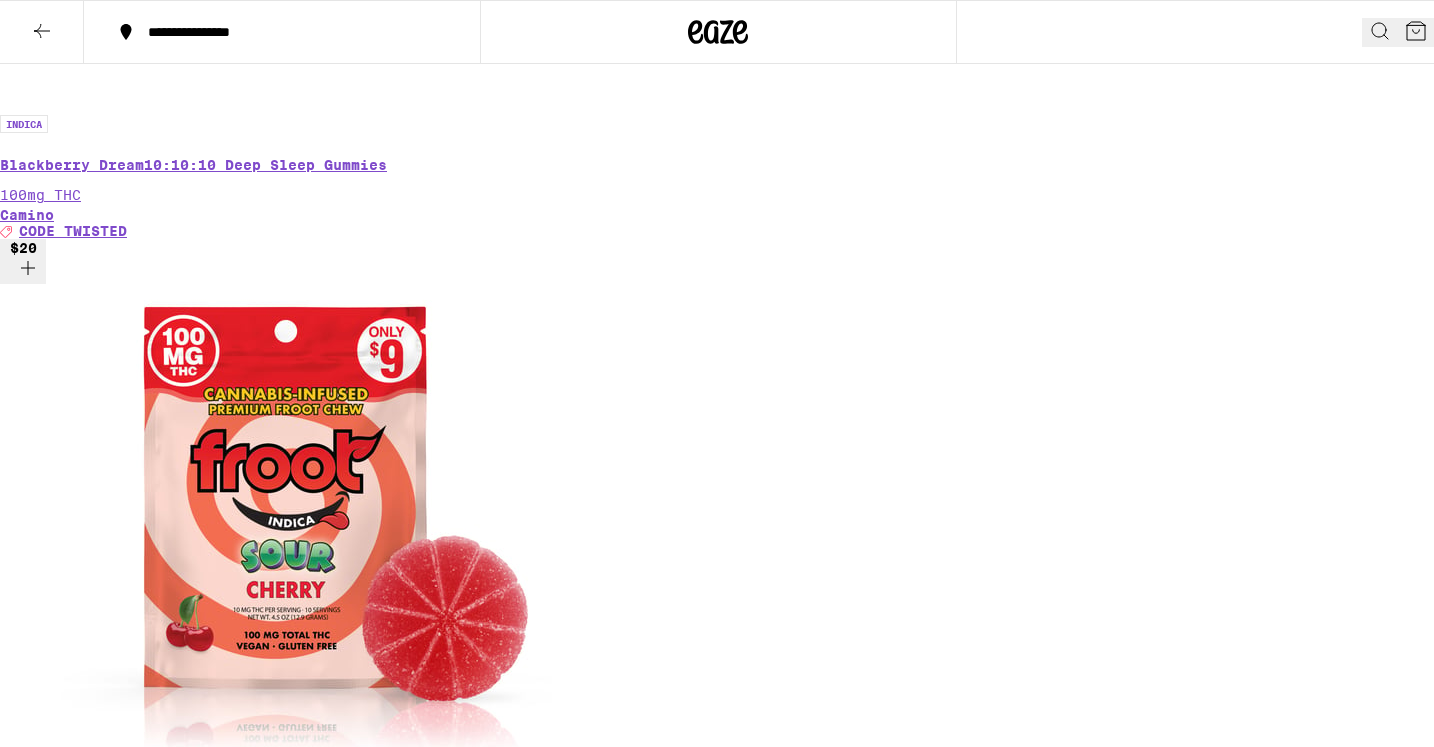 scroll, scrollTop: 8834, scrollLeft: 0, axis: vertical 